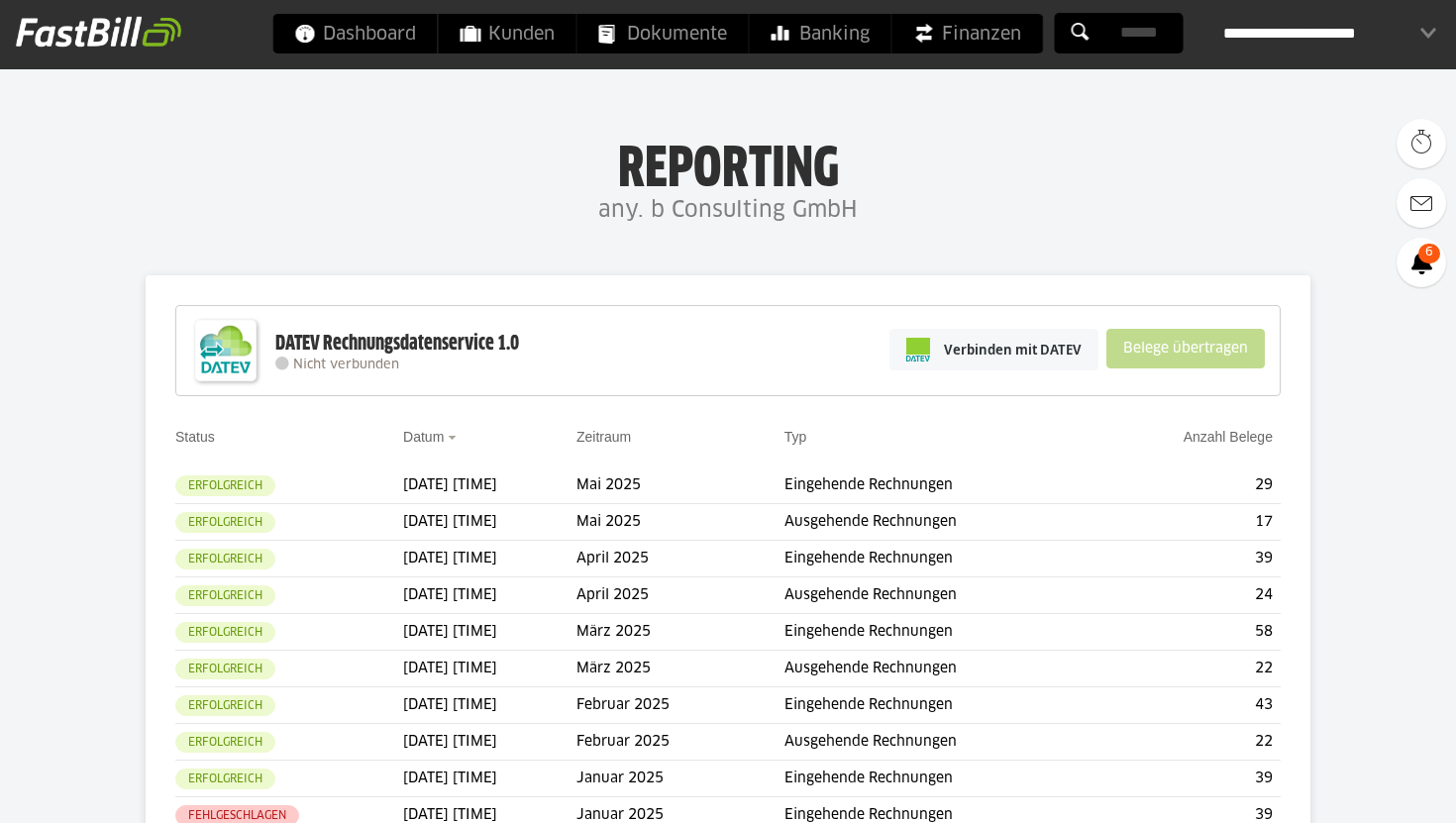 scroll, scrollTop: 0, scrollLeft: 0, axis: both 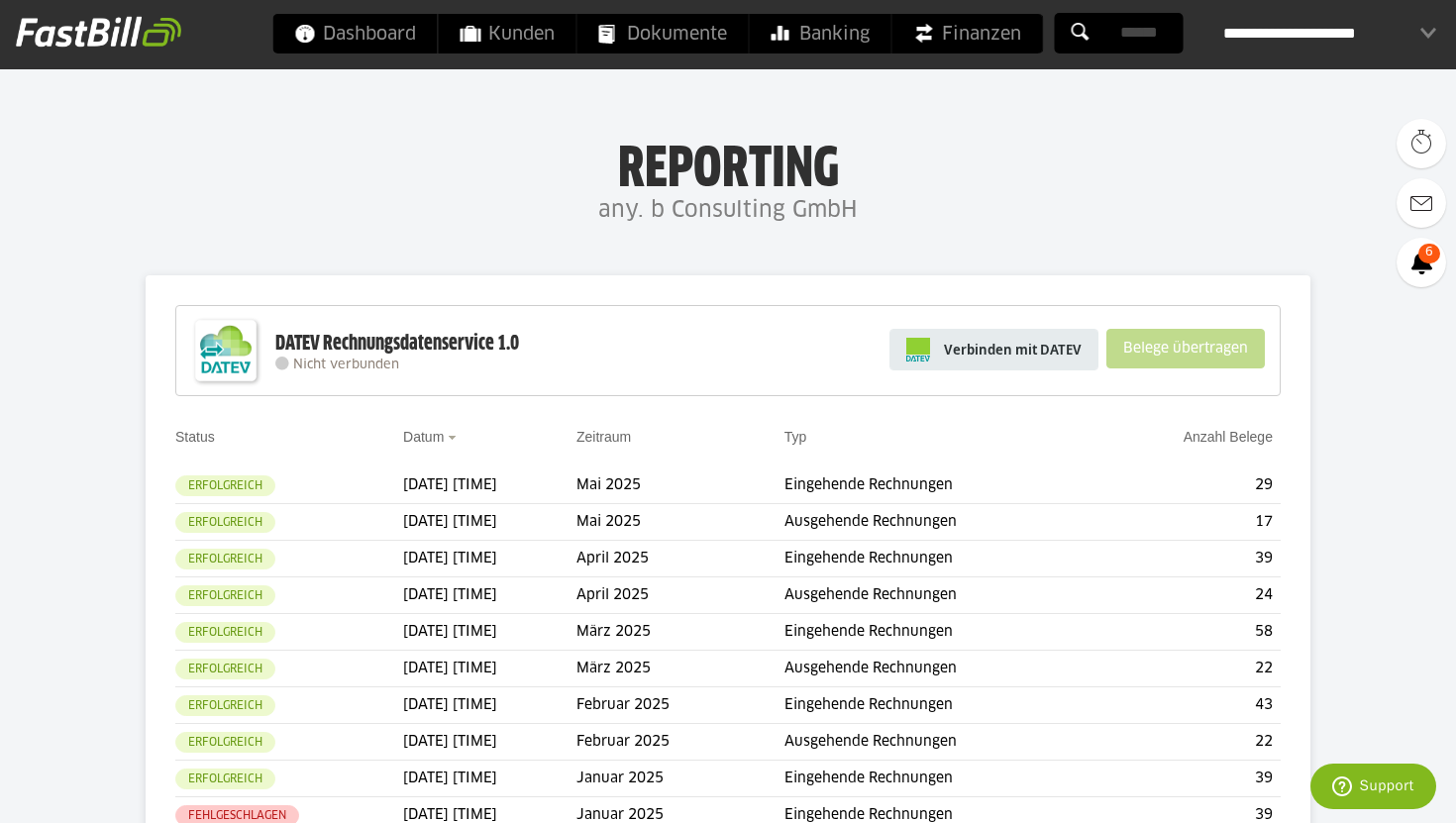 click on "Verbinden mit DATEV" at bounding box center [993, 350] 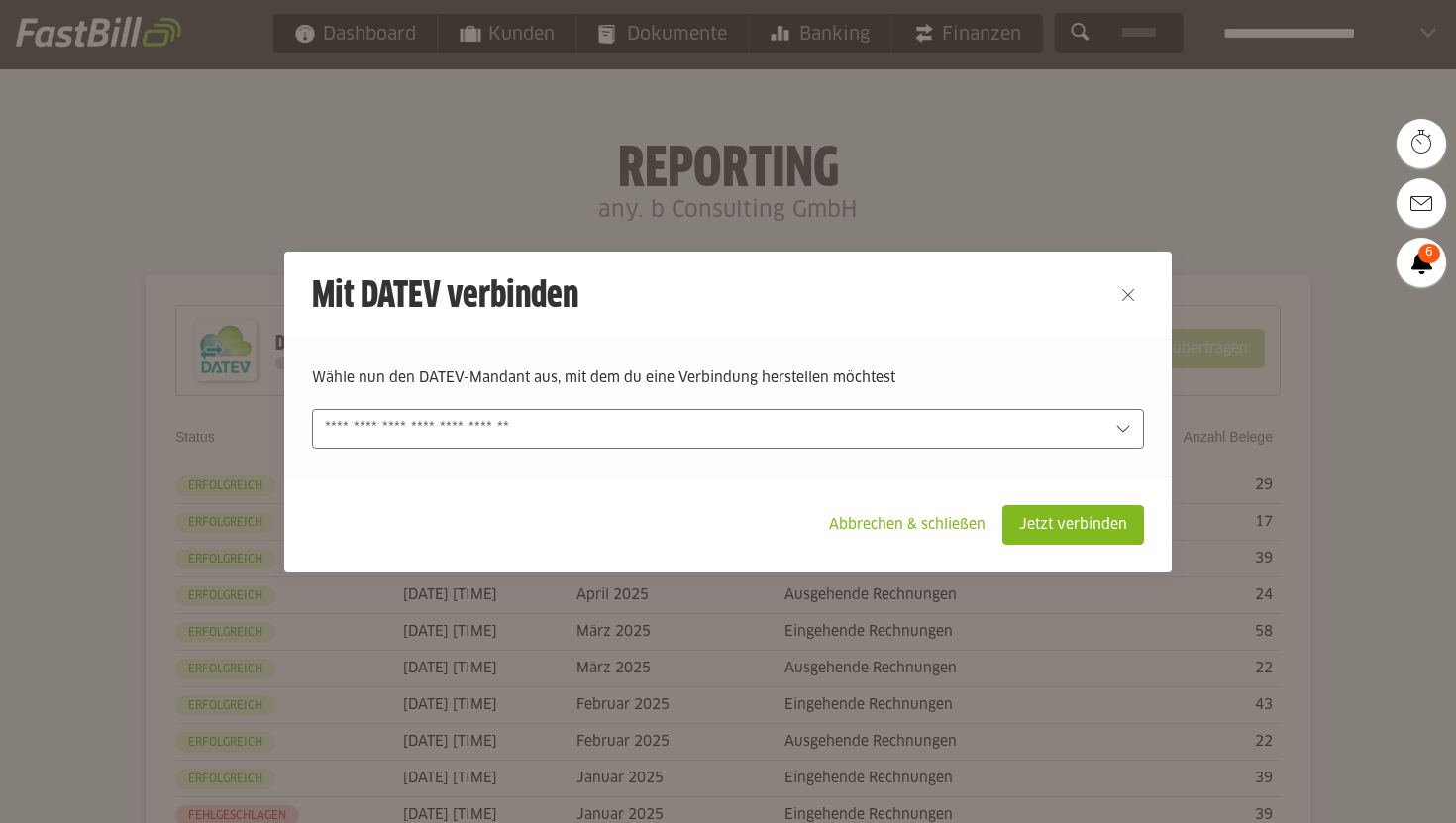 scroll, scrollTop: 0, scrollLeft: 0, axis: both 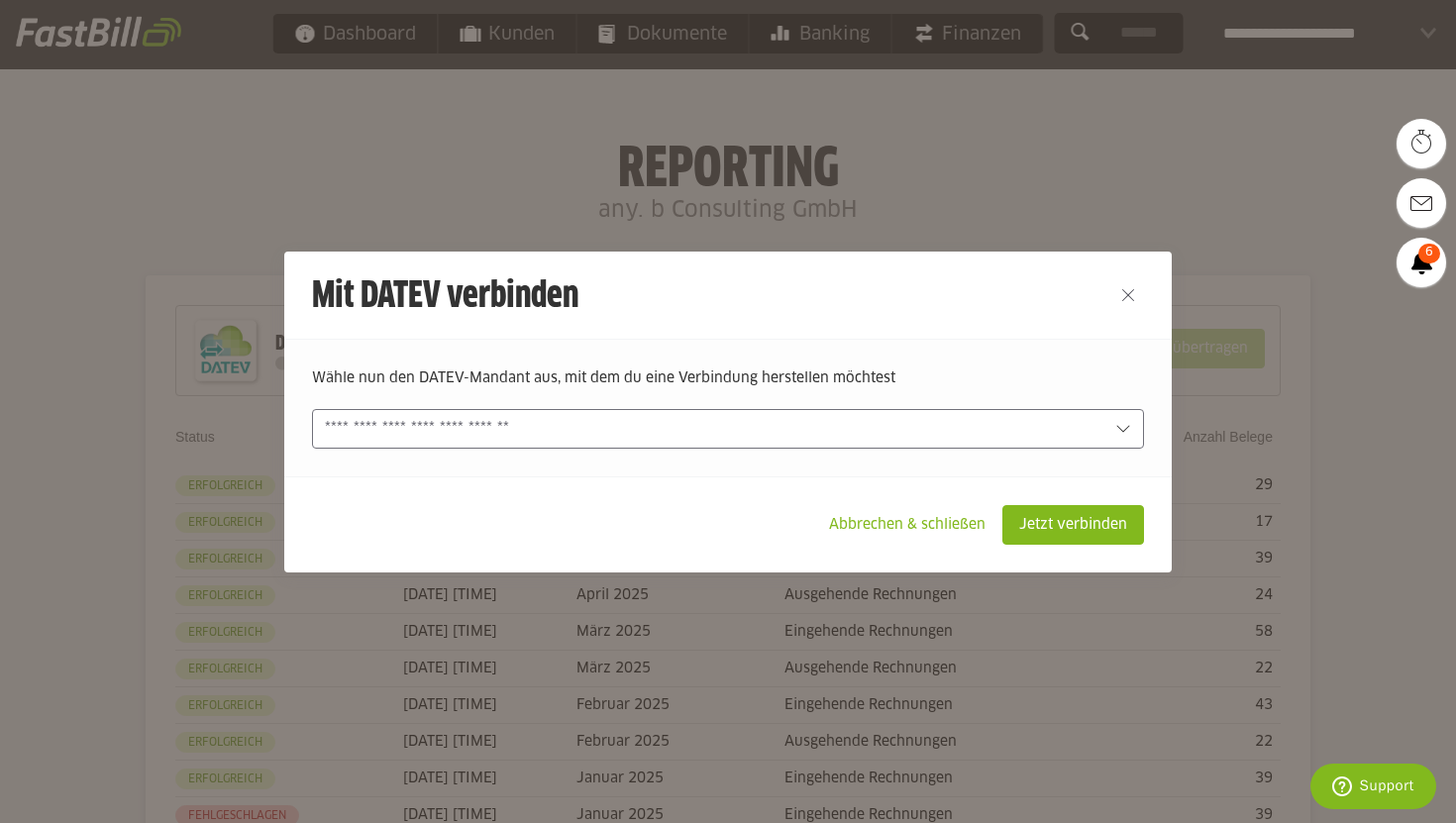 click at bounding box center [714, 429] 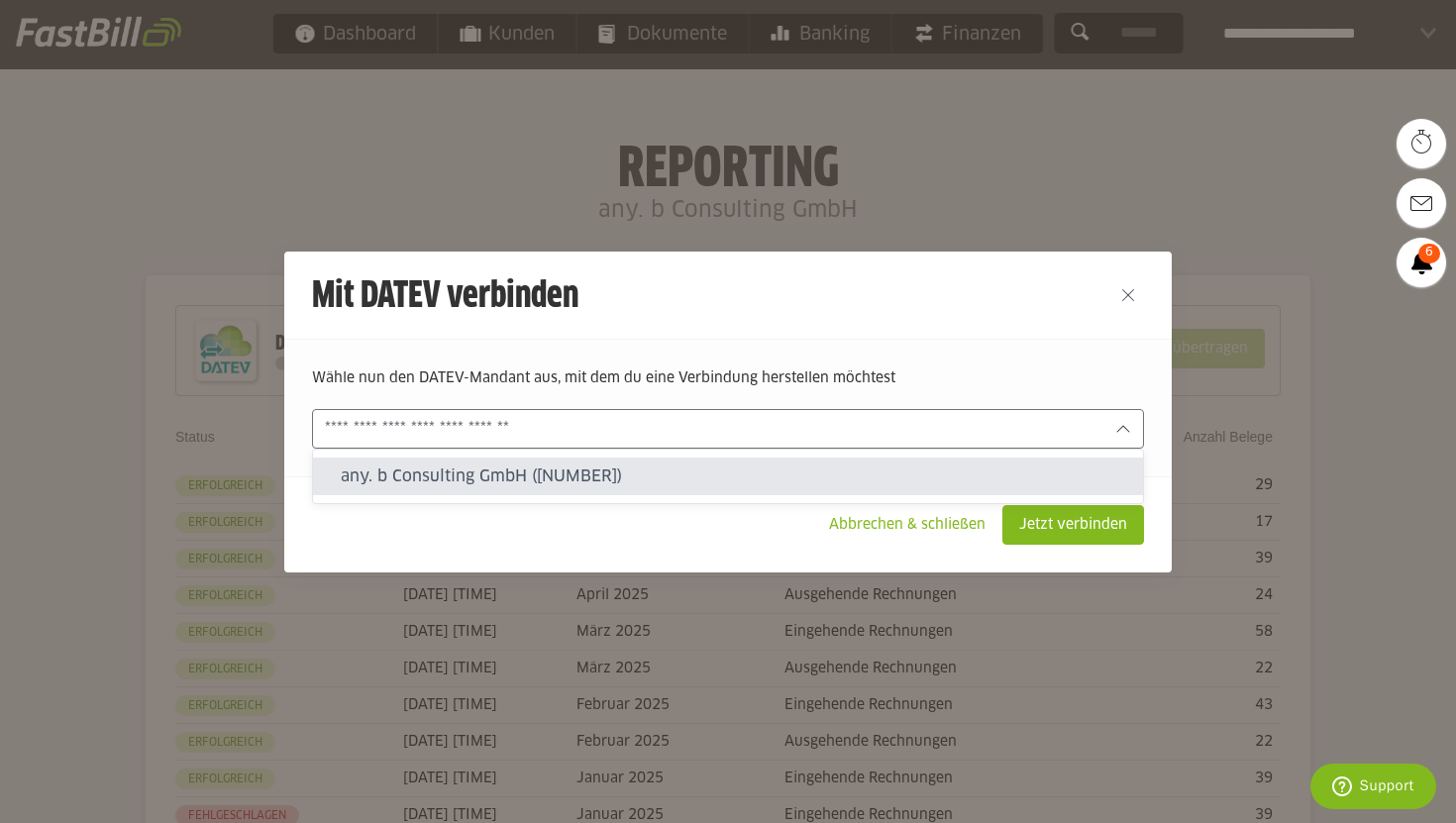 click on "any. b Consulting GmbH (31904-21054)" at bounding box center (734, 476) 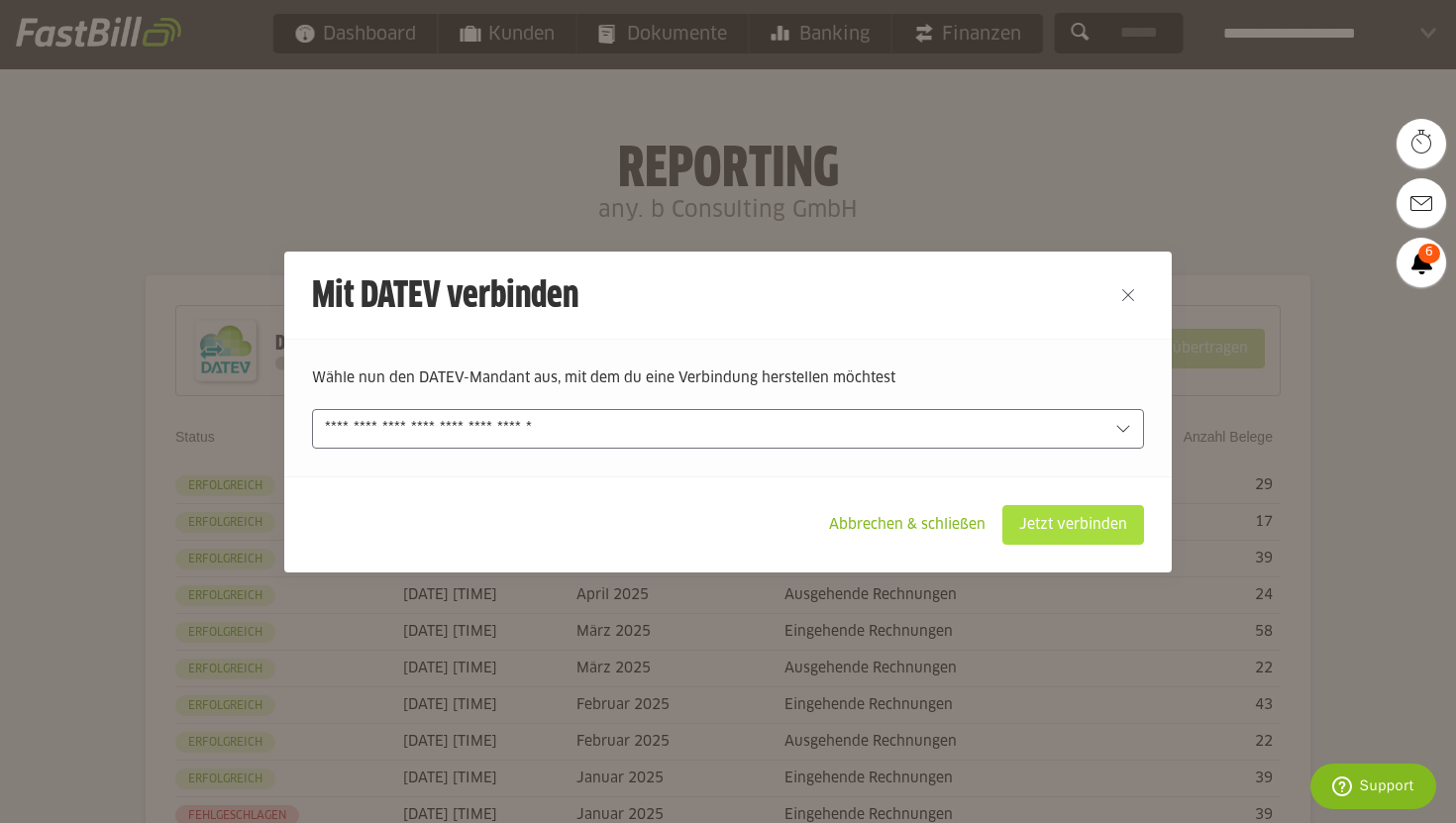 click on "Jetzt verbinden" at bounding box center (1073, 525) 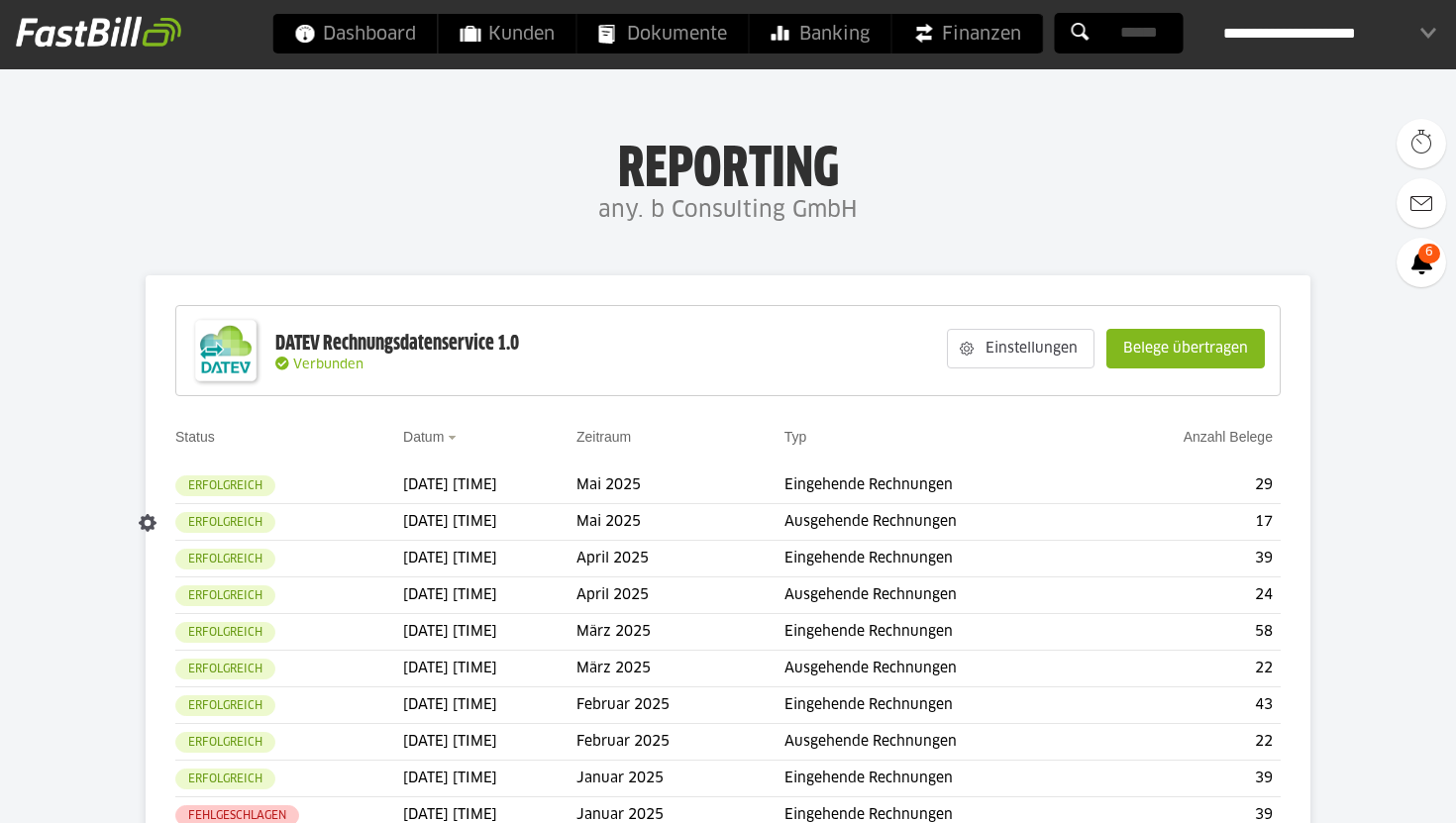 scroll, scrollTop: 0, scrollLeft: 0, axis: both 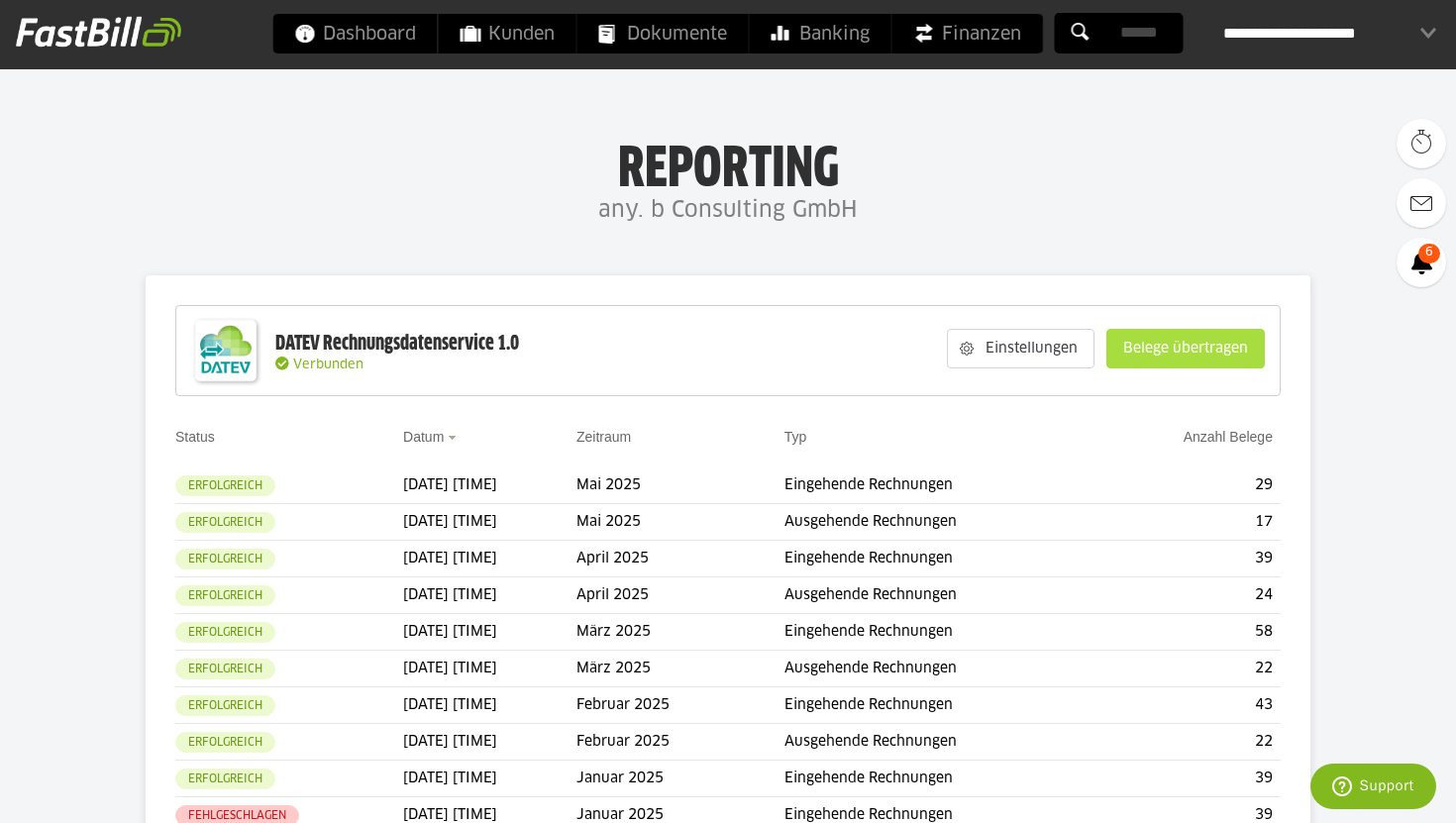 click on "Belege übertragen" at bounding box center (1186, 349) 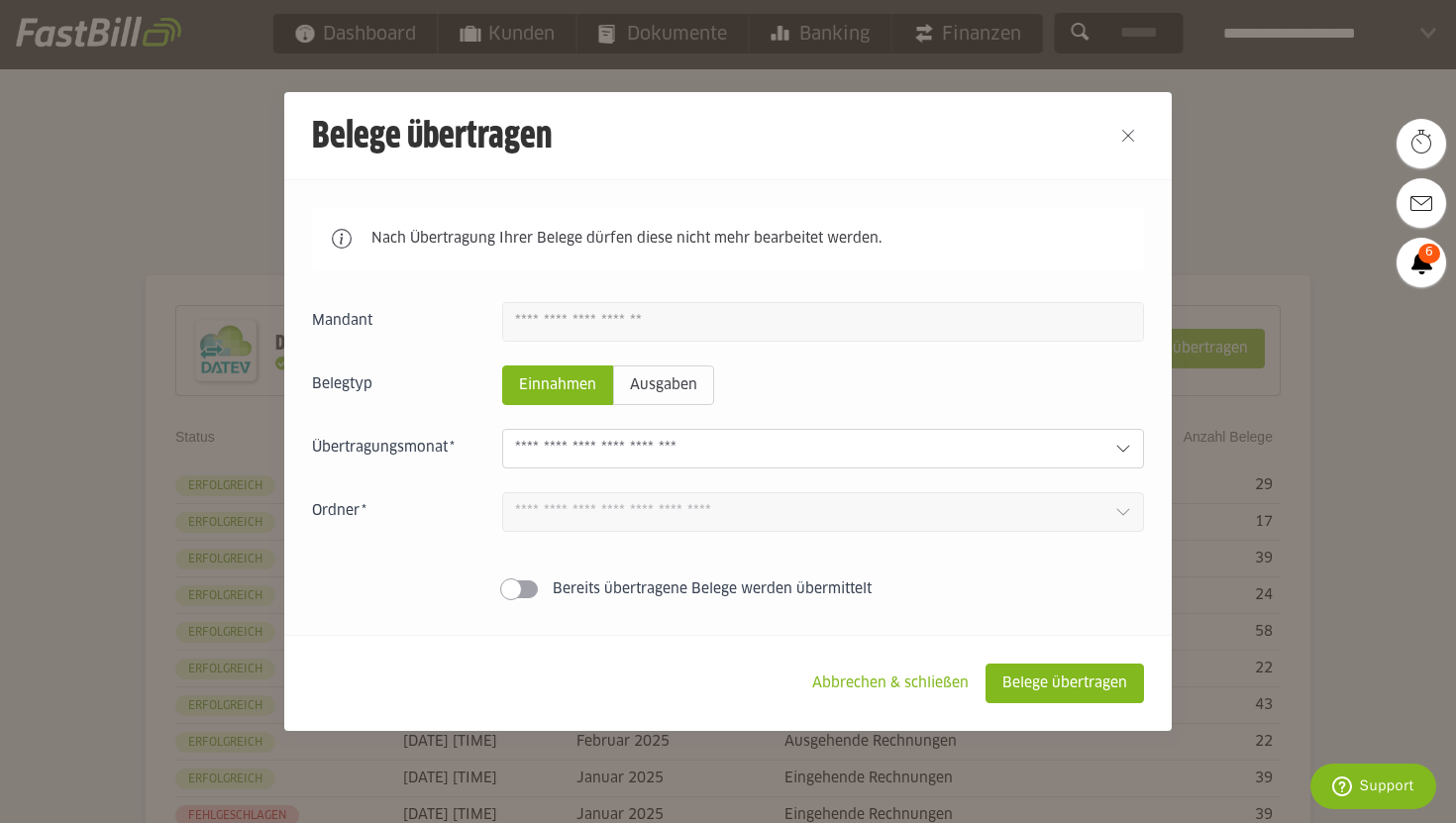 click 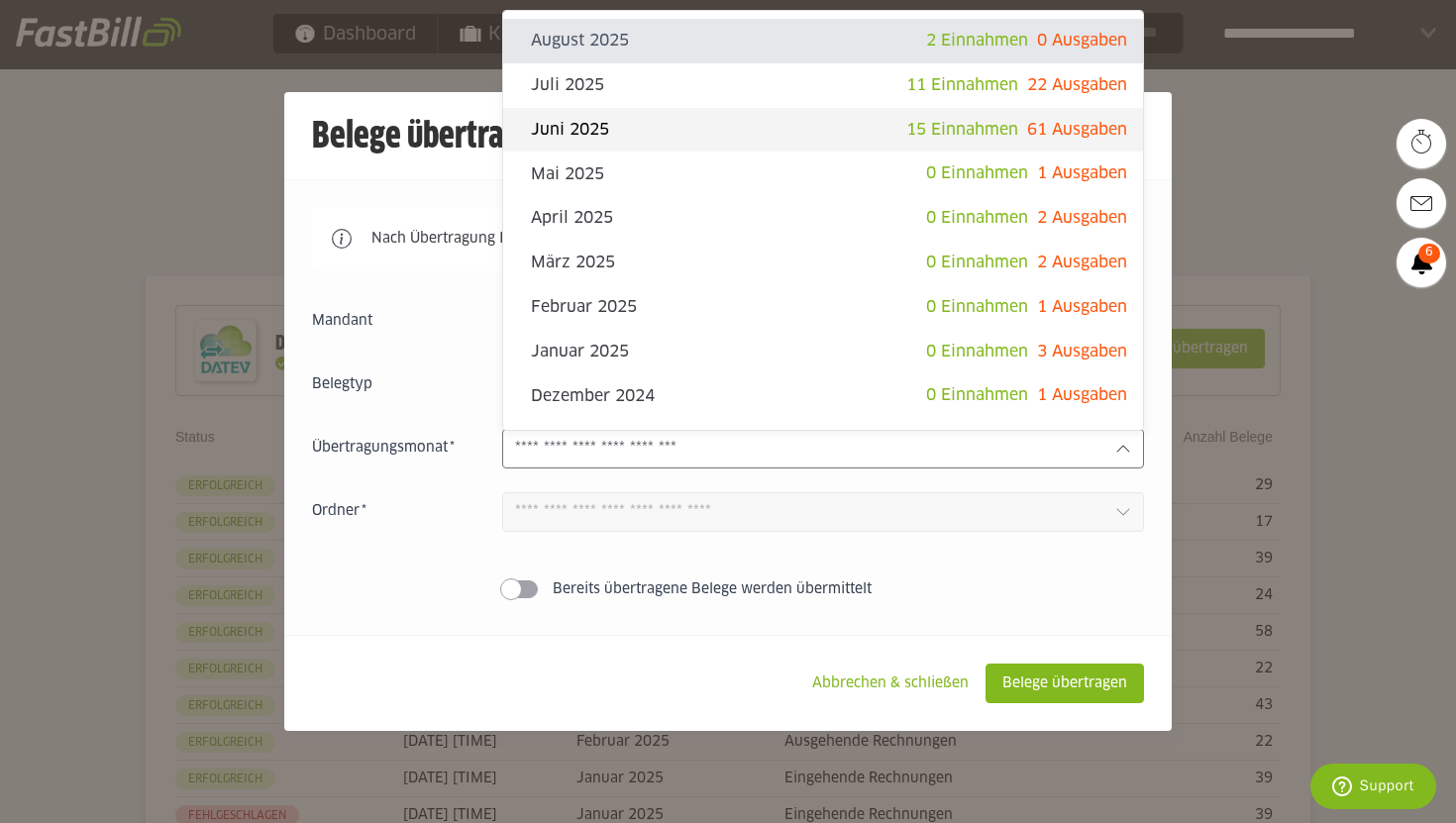 click on "Juni 2025" 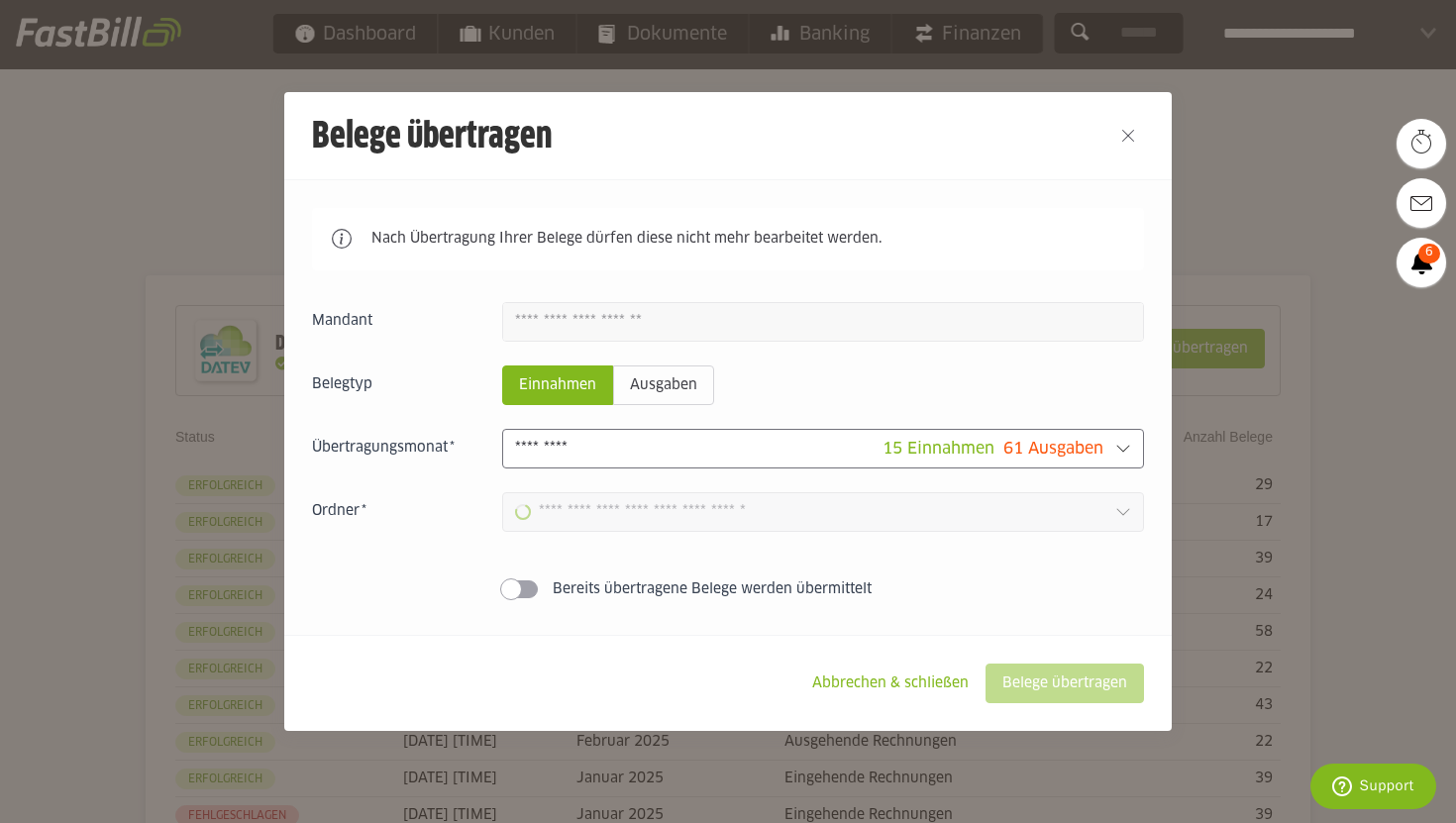 type on "**********" 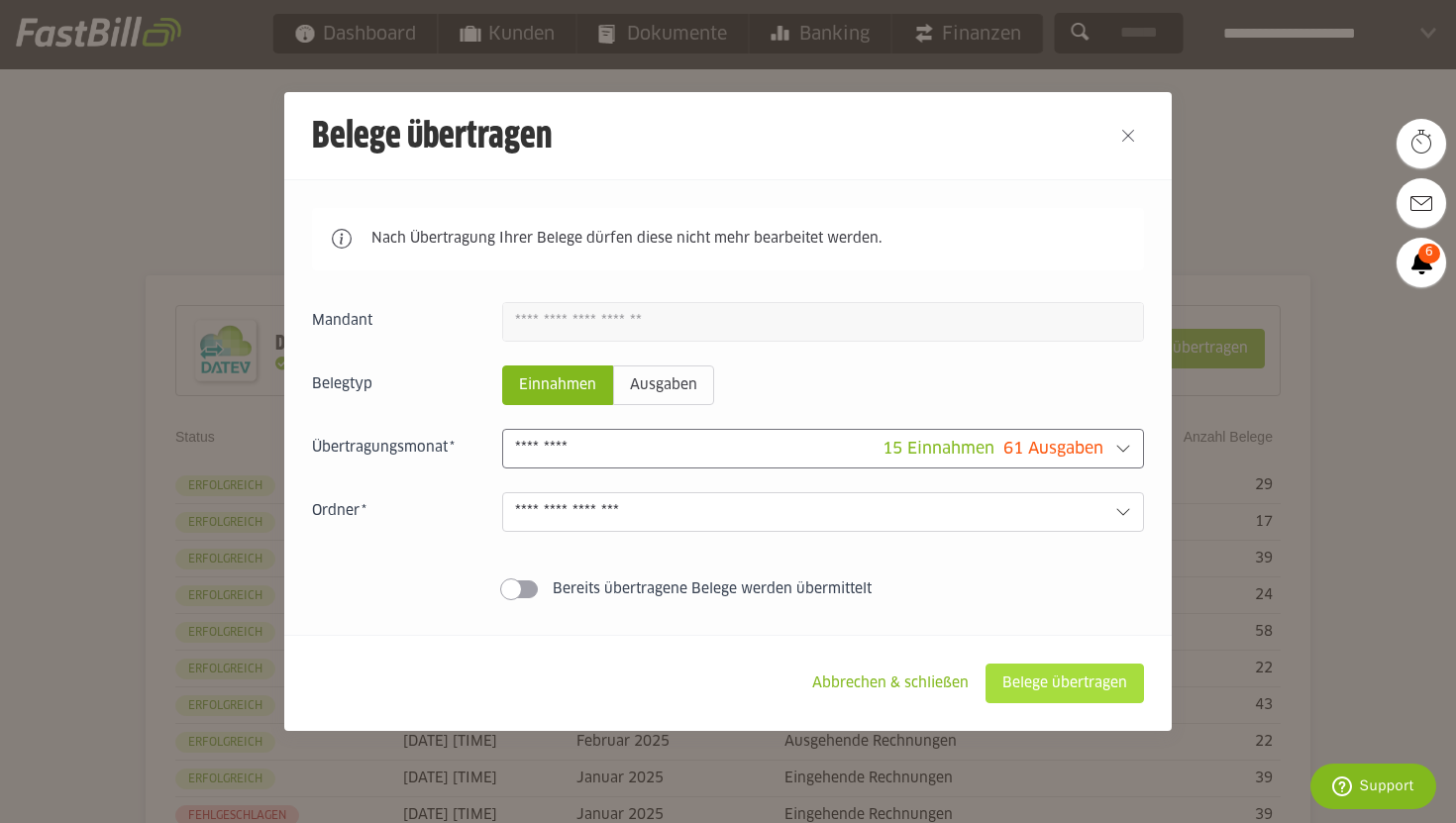 click on "Belege übertragen" at bounding box center [1065, 683] 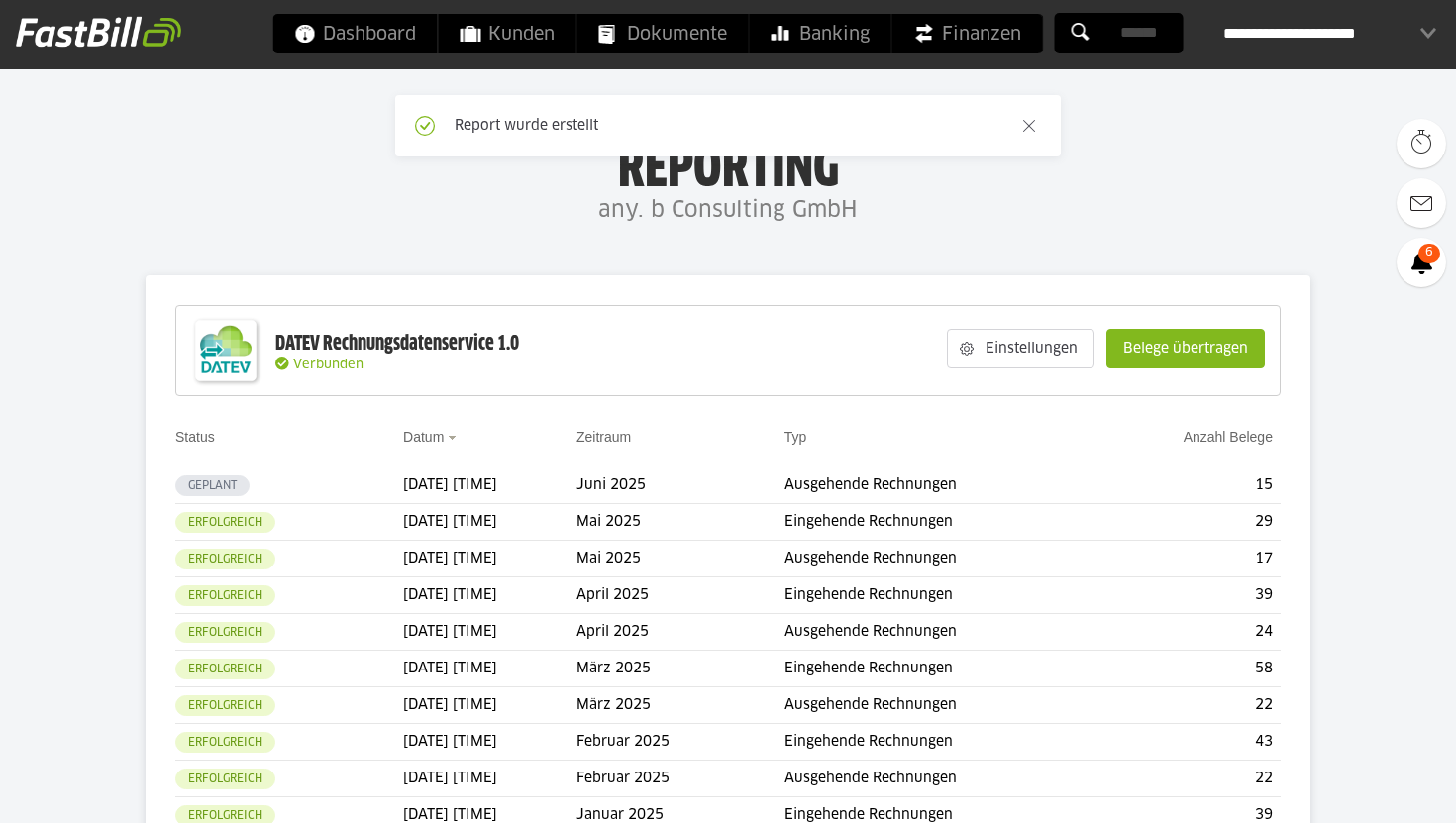 scroll, scrollTop: 0, scrollLeft: 0, axis: both 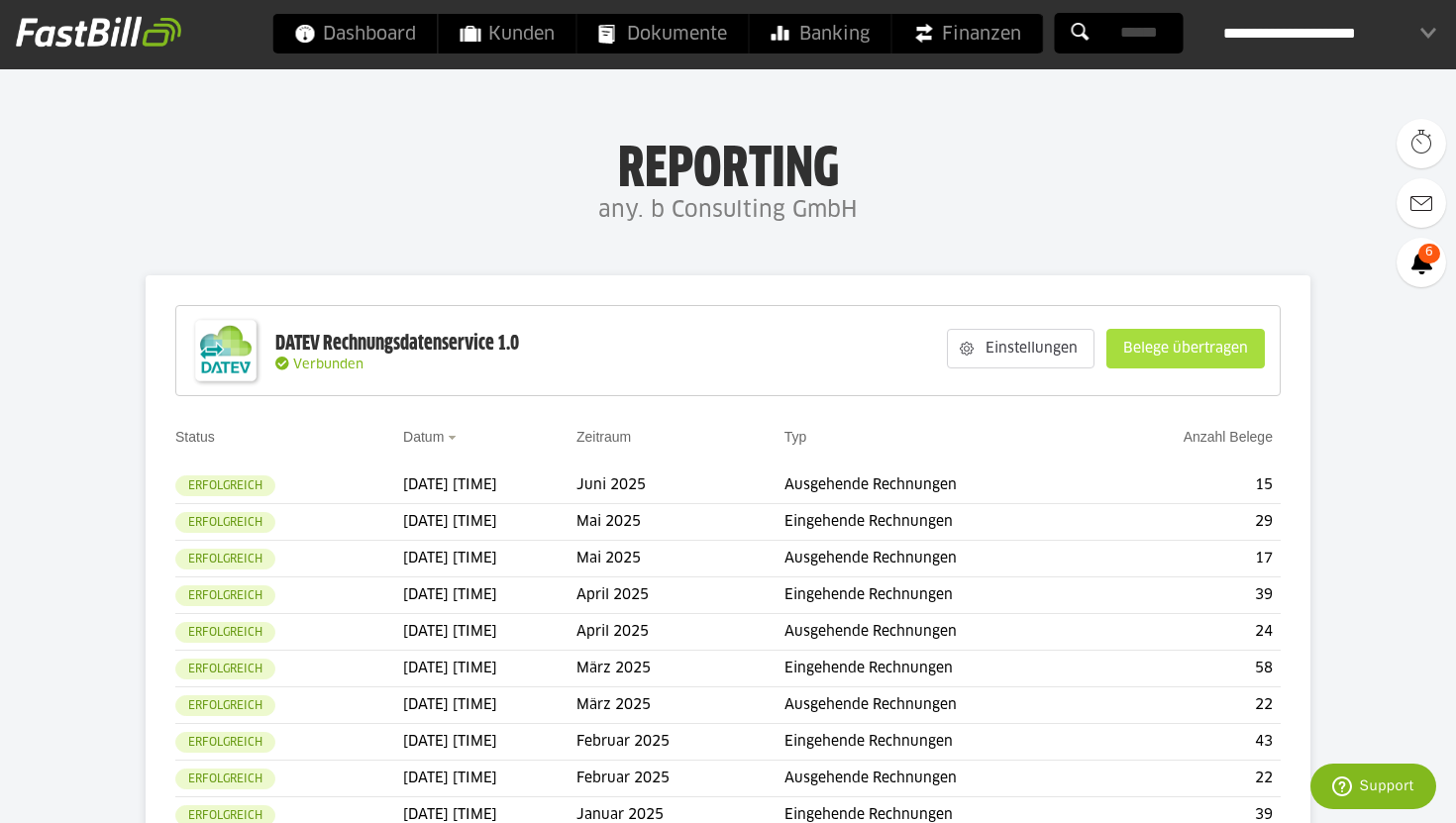 click on "Belege übertragen" at bounding box center (1186, 349) 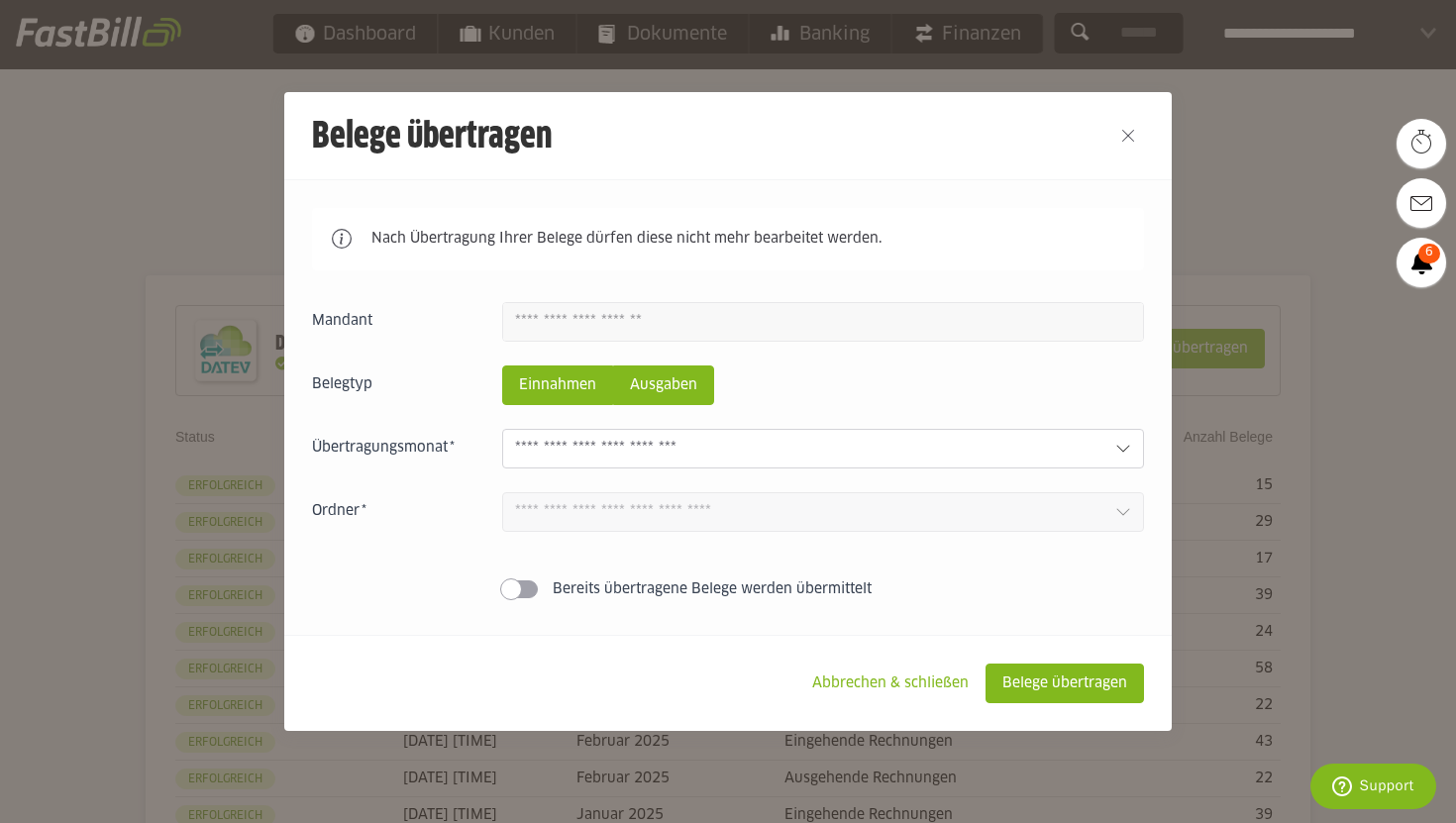 click on "Ausgaben" 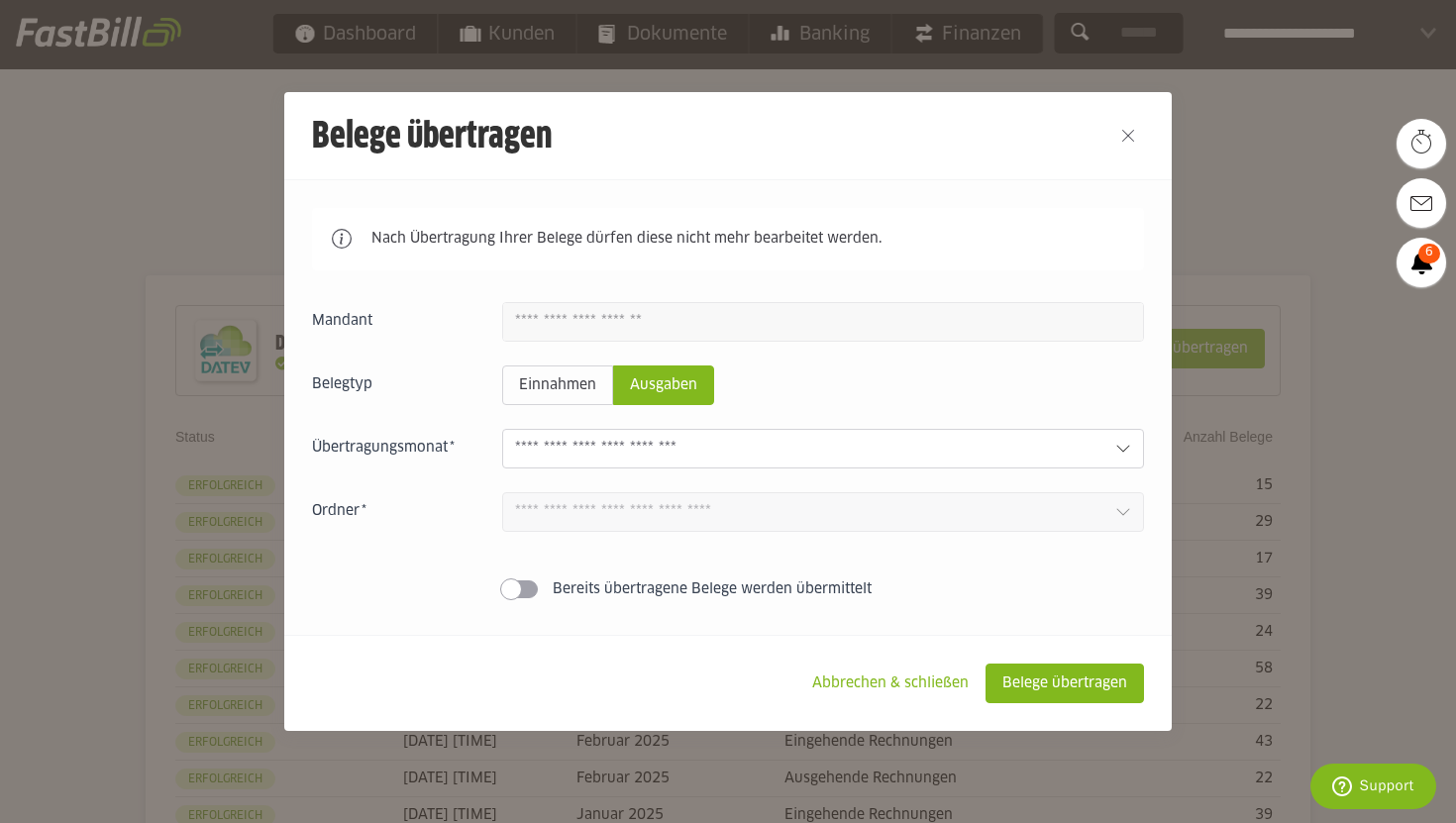 click 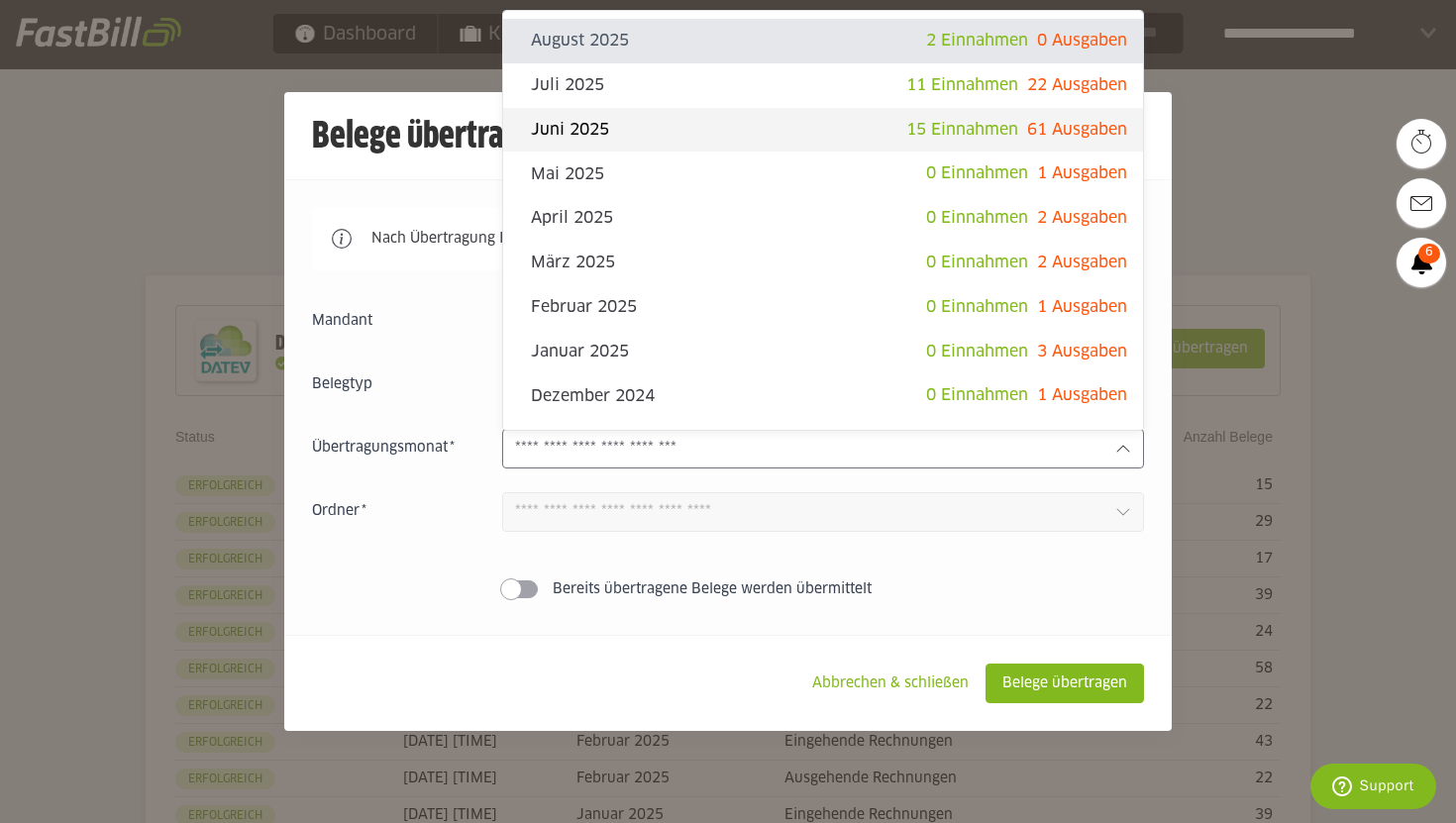 click on "Juni 2025" 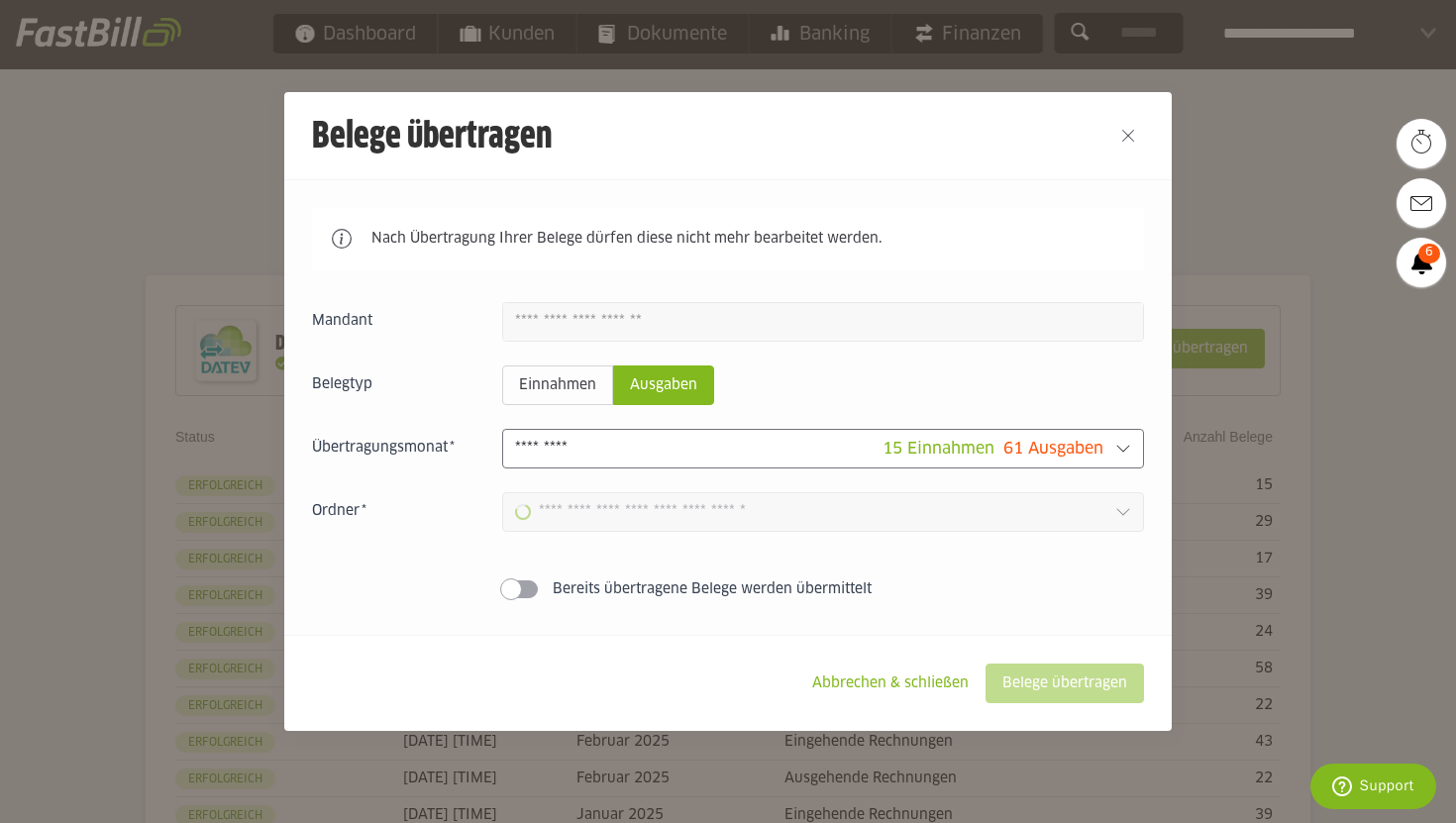type on "**********" 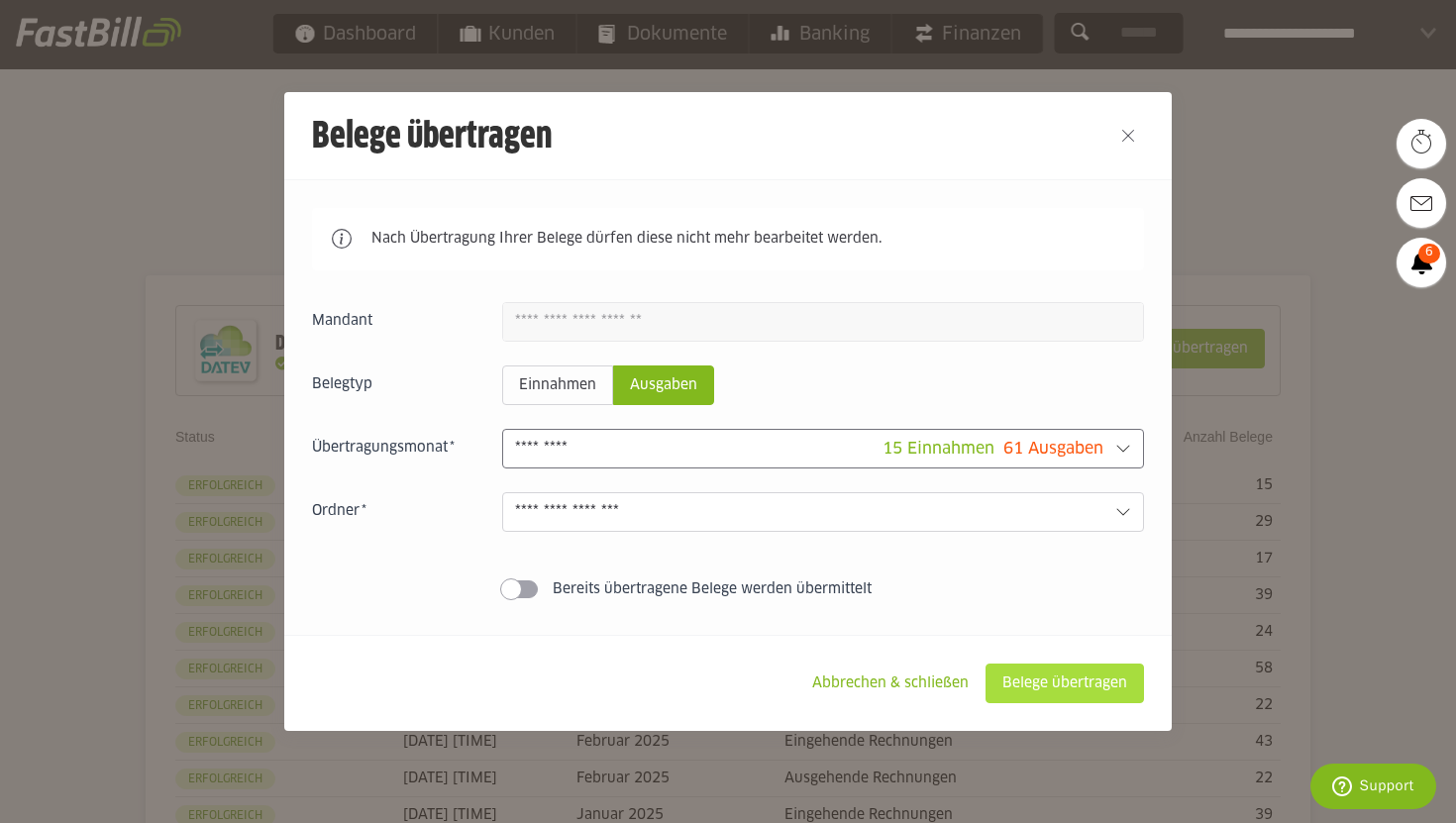click on "Belege übertragen" at bounding box center [1065, 683] 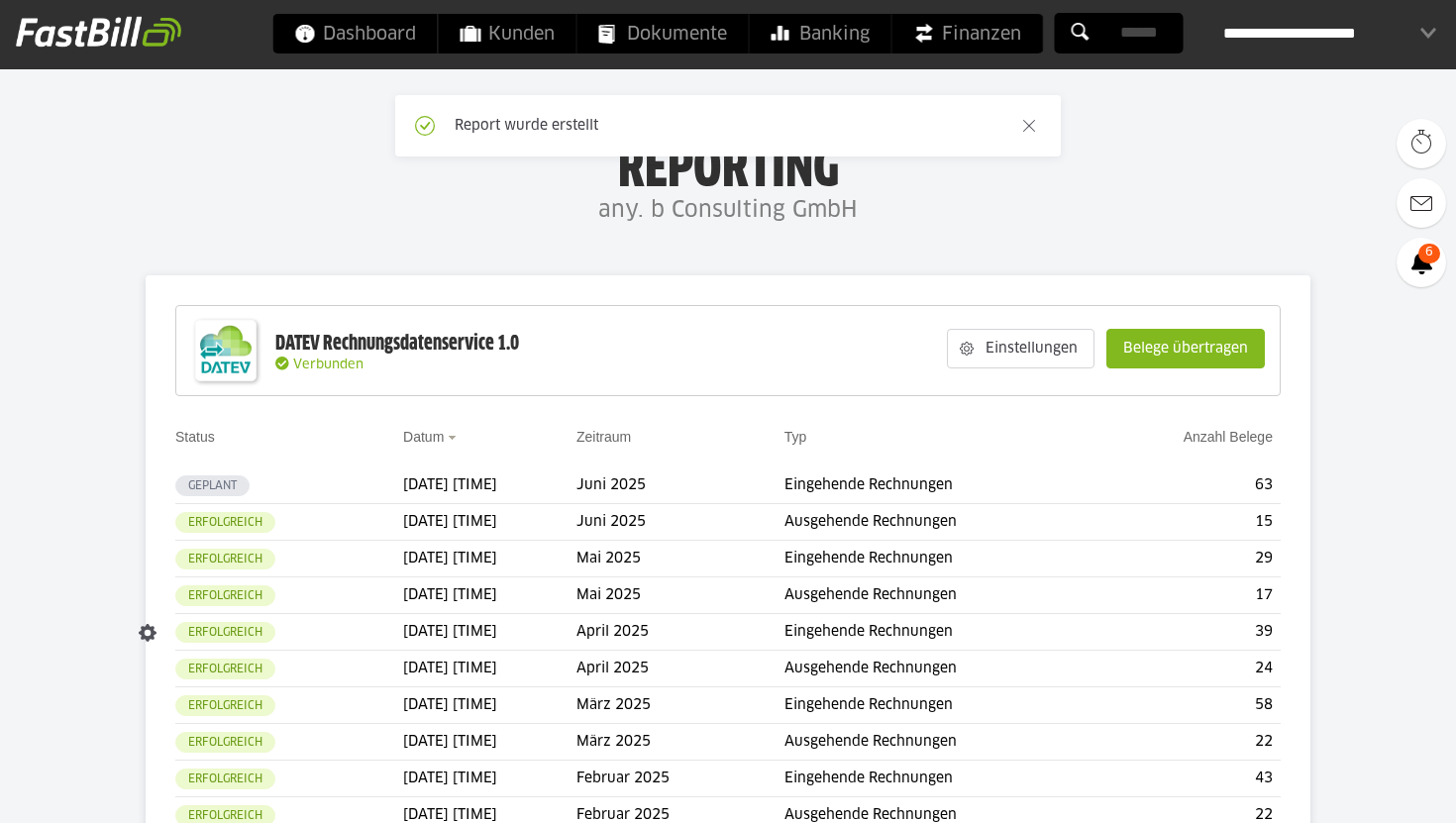 scroll, scrollTop: 0, scrollLeft: 0, axis: both 